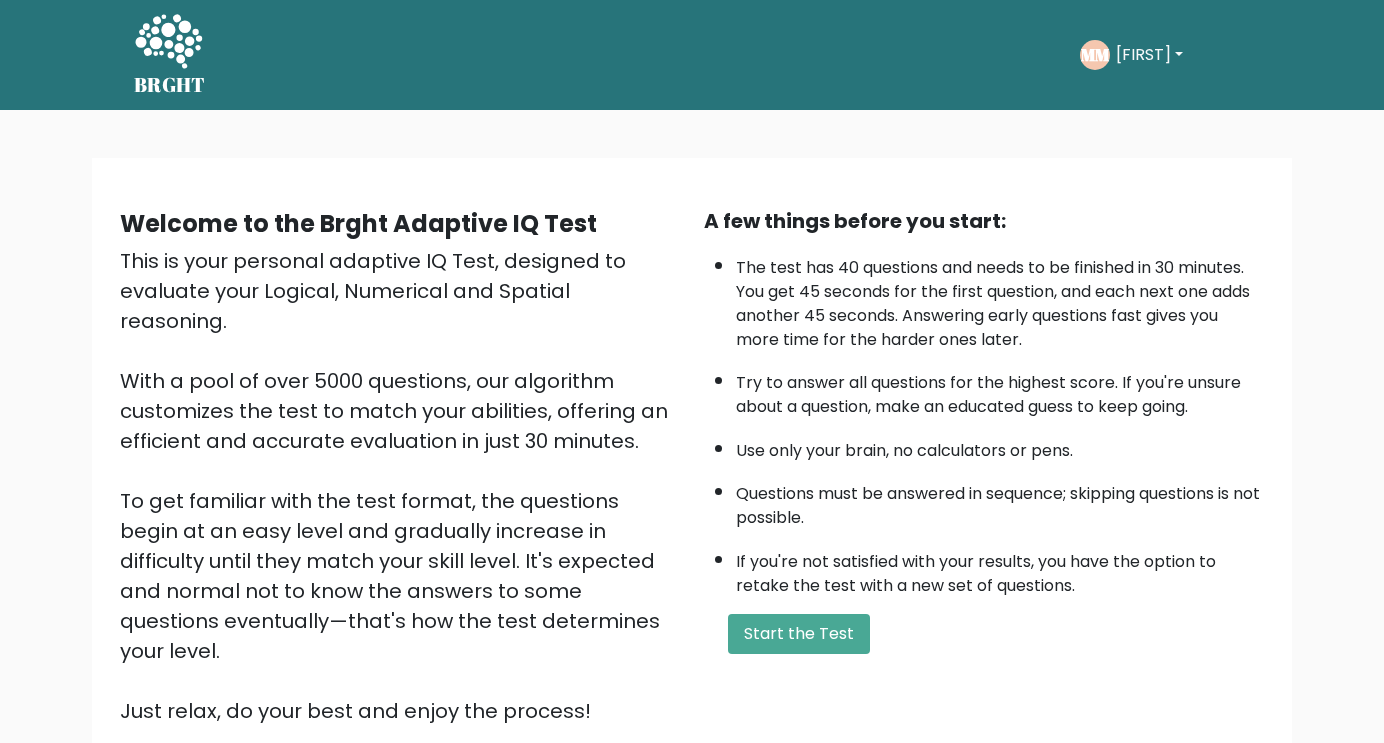 scroll, scrollTop: 0, scrollLeft: 0, axis: both 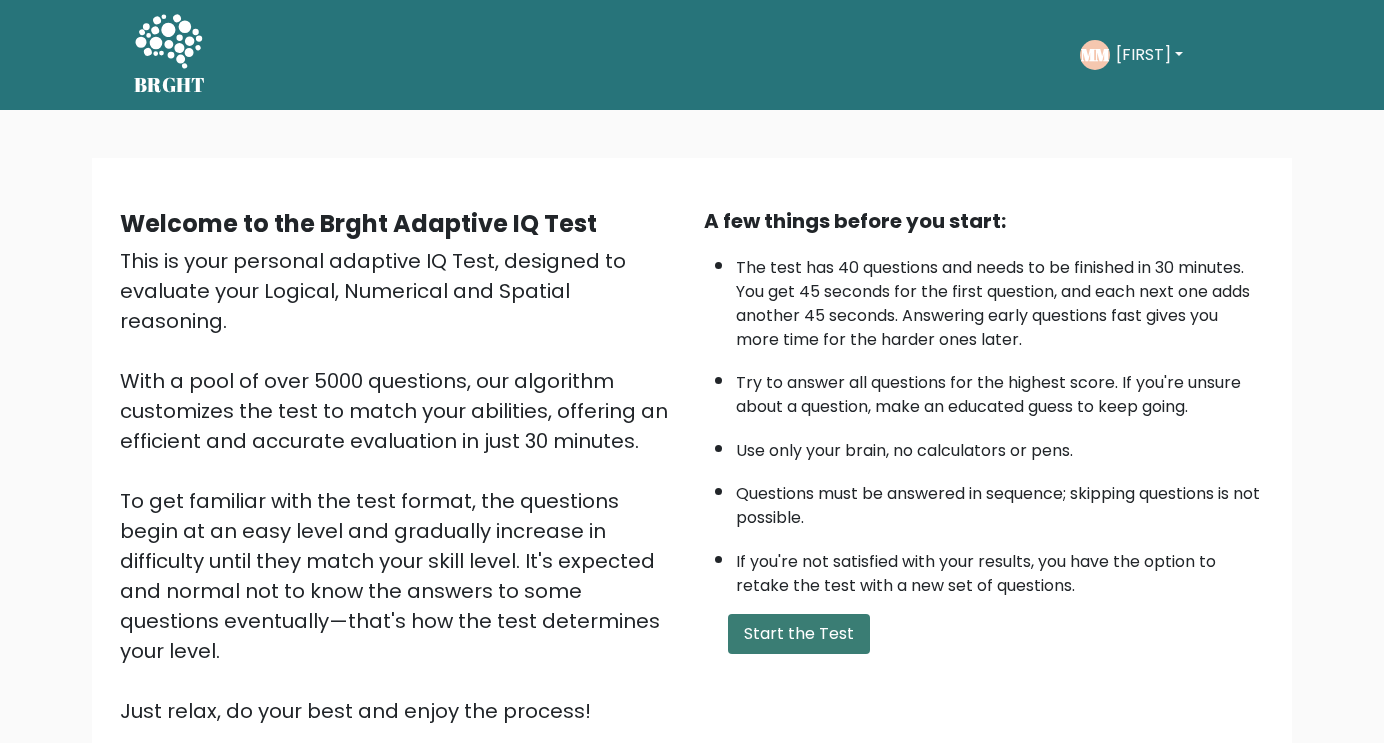 click on "Start the Test" at bounding box center [799, 634] 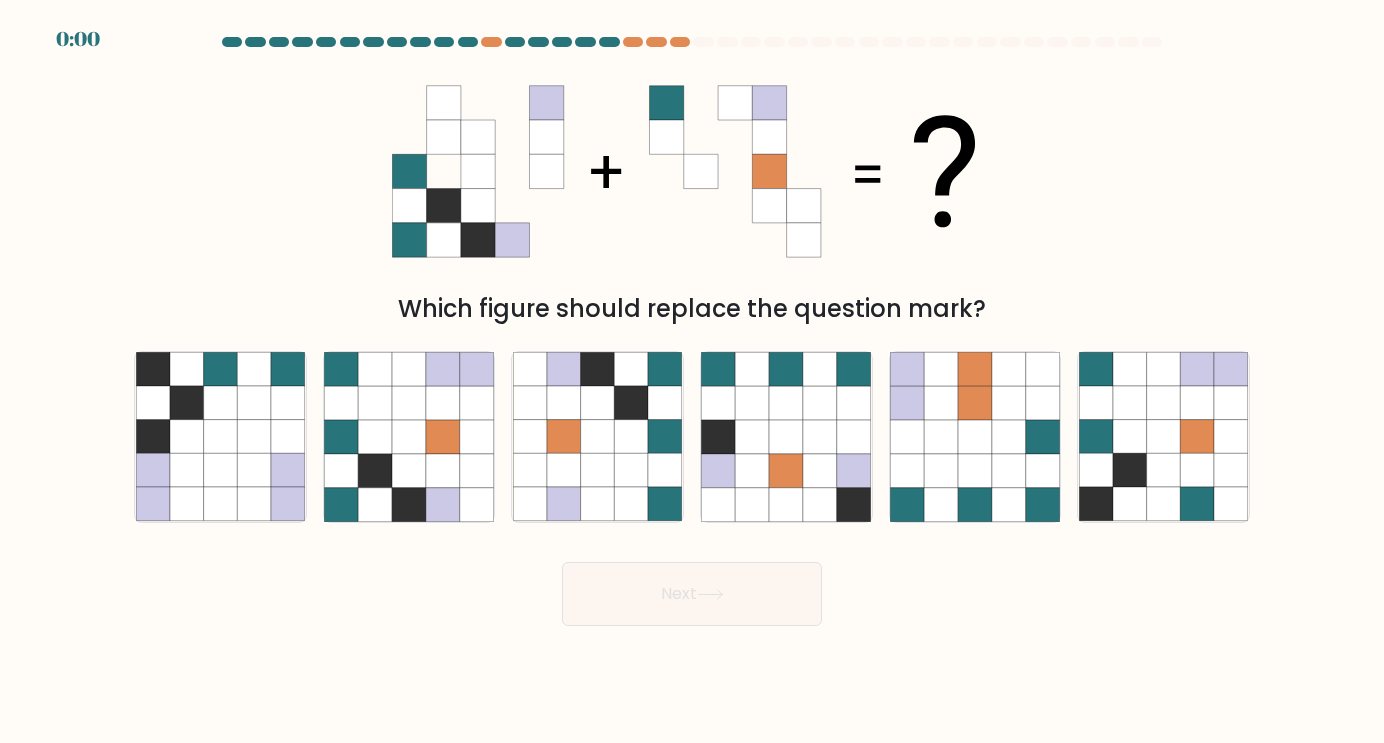 scroll, scrollTop: 0, scrollLeft: 0, axis: both 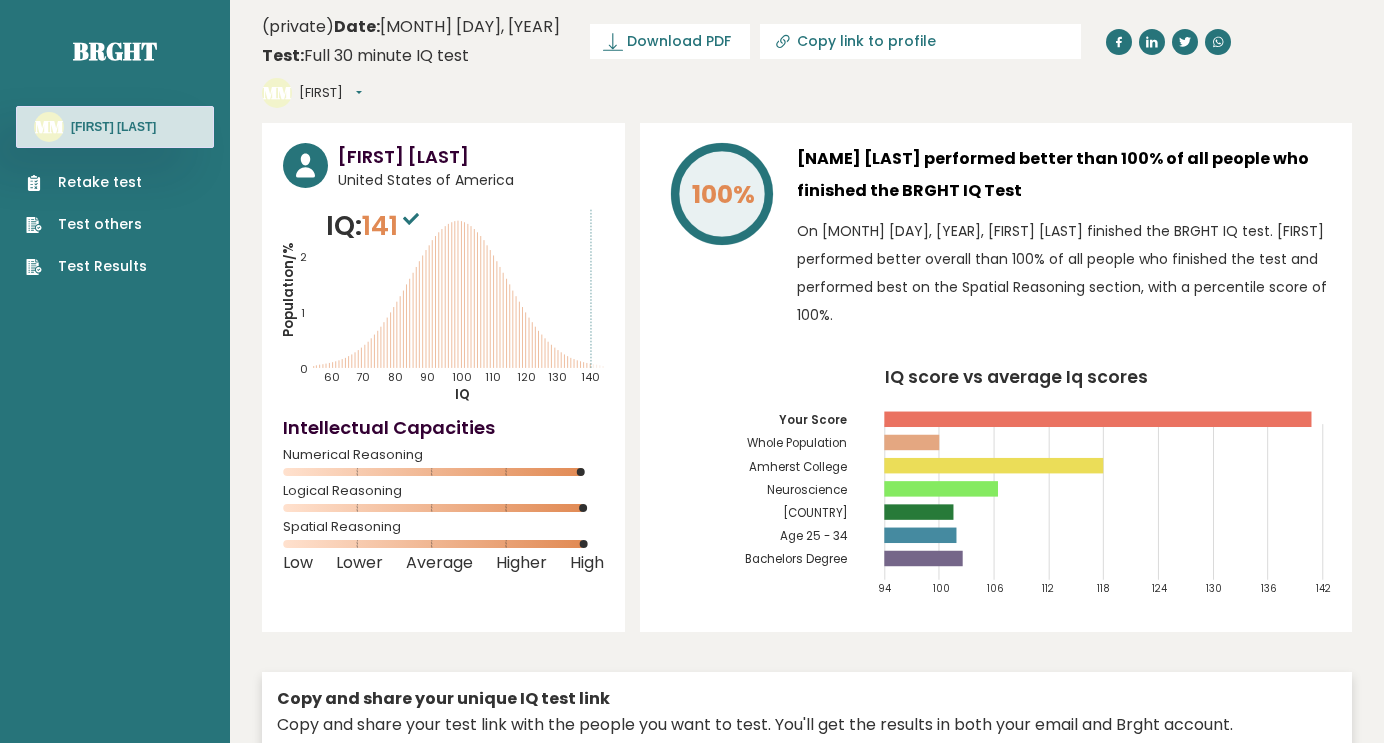 click on "[FIRST] [LAST]
[COUNTRY]
IQ:  141
Population/%
IQ
0
1
2
60
70
80
90
100
110
120
130
140
Low" at bounding box center (807, 500) 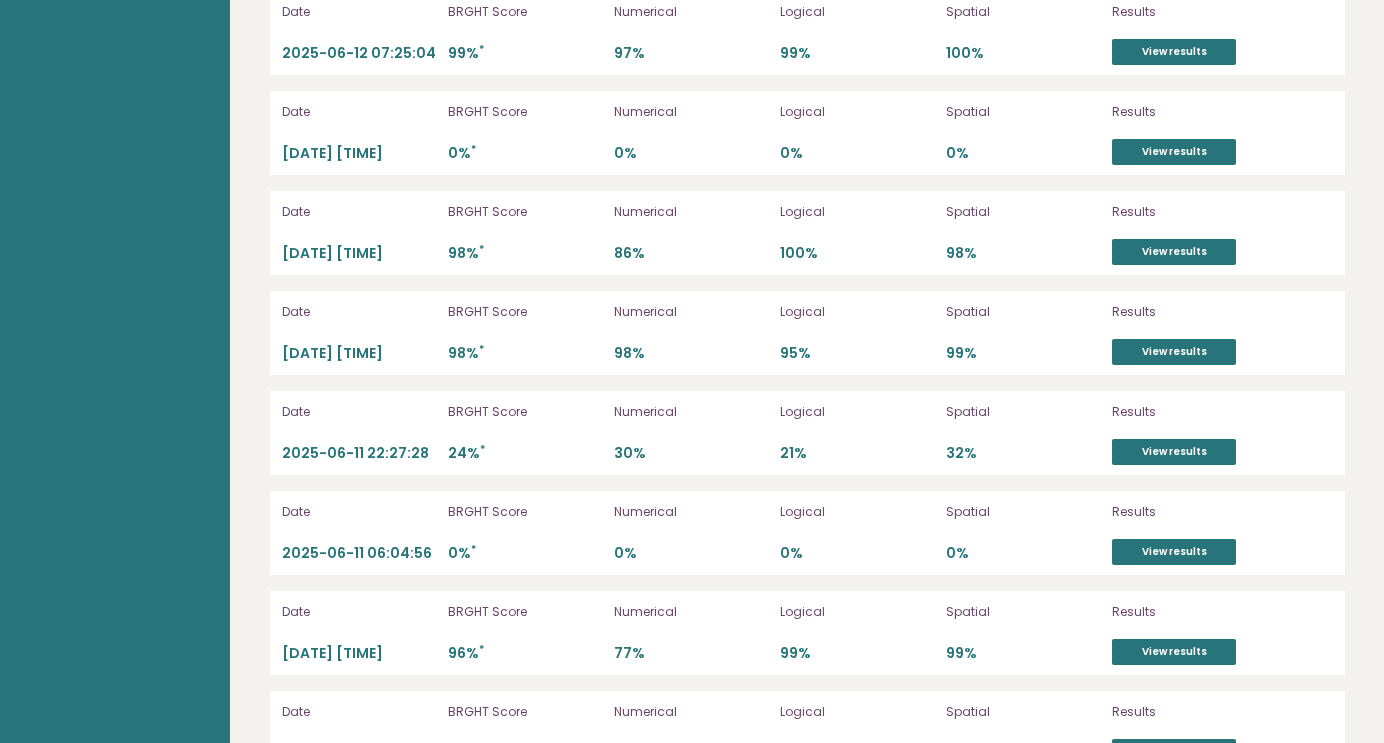 scroll, scrollTop: 6762, scrollLeft: 0, axis: vertical 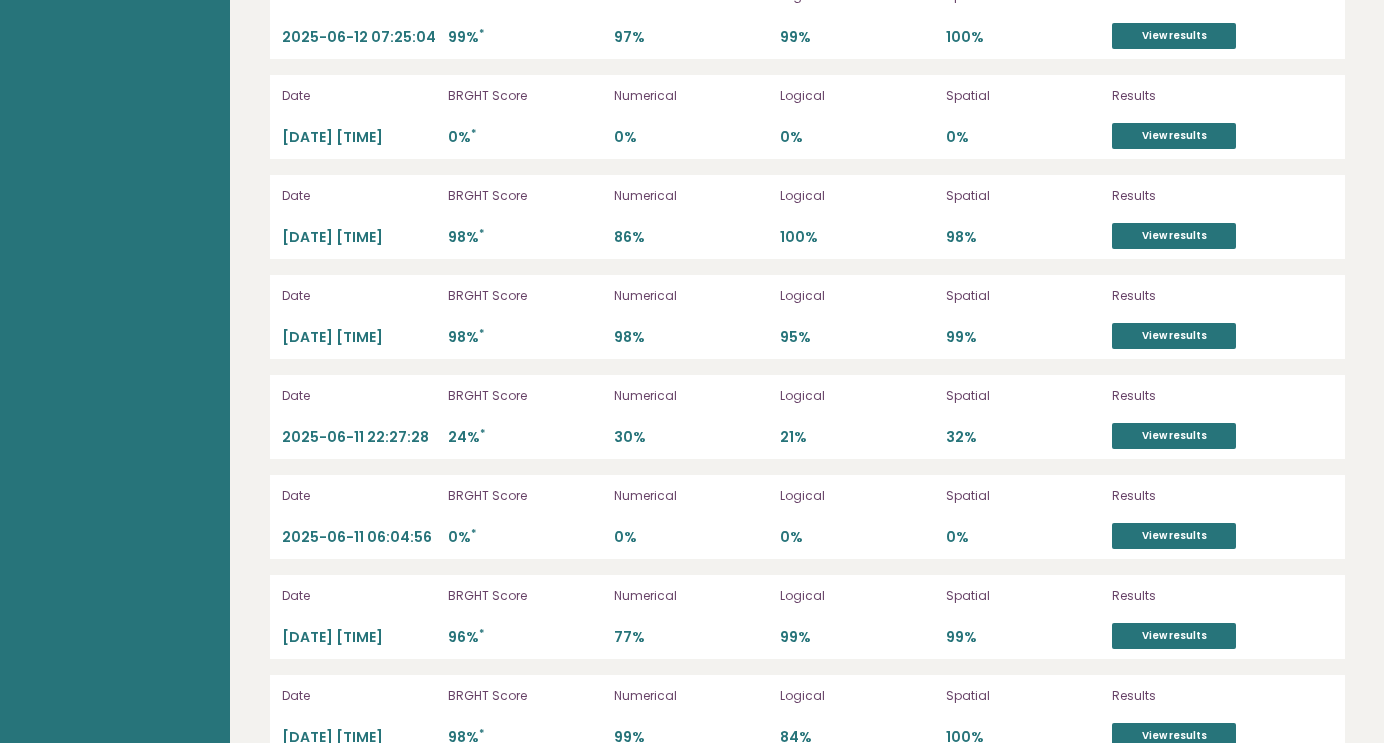 click on "(private)
Date:  [MONTH] [DAY], [YEAR]
Test:   Full 30 minute IQ test
Download PDF
Downloading...
Downloading
✓ Your PDF is downloaded...
Copy link to profile
MM
[FIRST]
Dashboard
Profile
Settings
Logout
[FIRST] [LAST]
[COUNTRY]
IQ:  141
Population/%
IQ
0
1 2" at bounding box center [807, -2987] 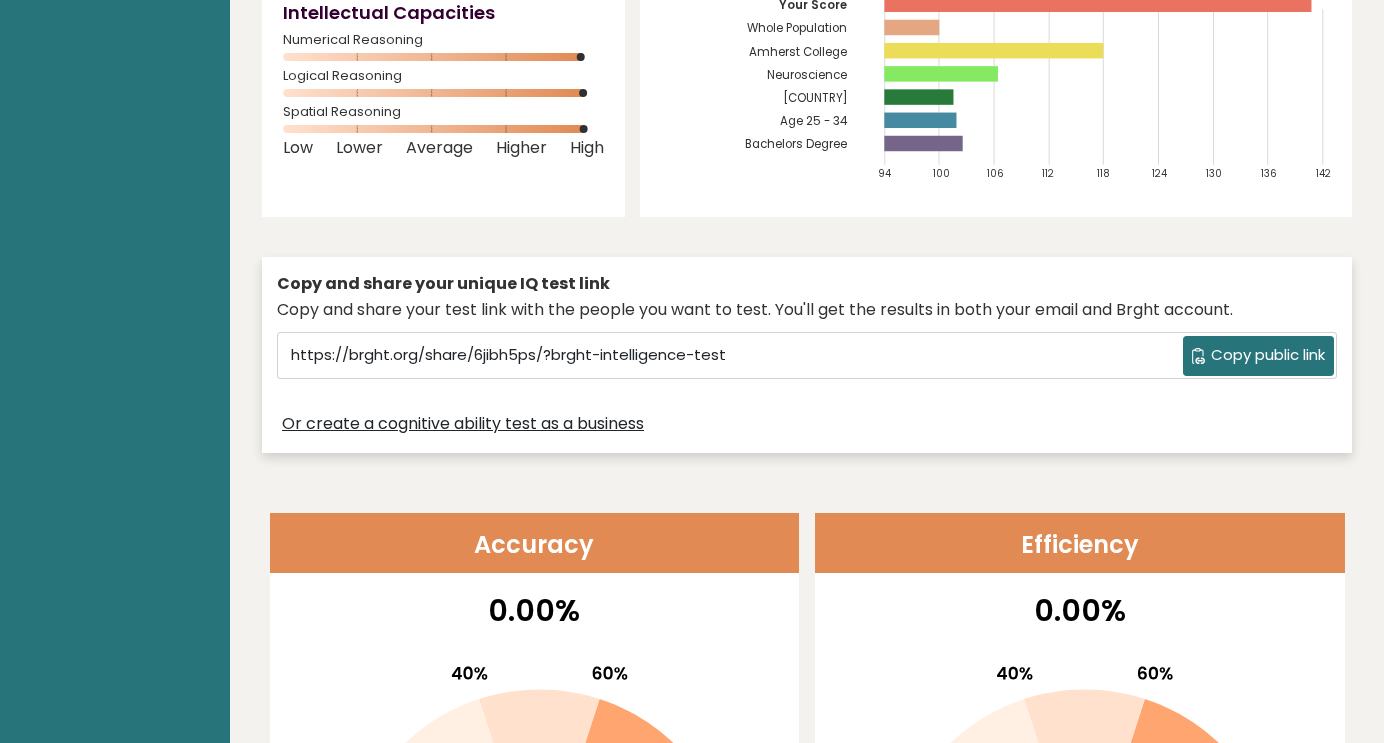 scroll, scrollTop: 0, scrollLeft: 0, axis: both 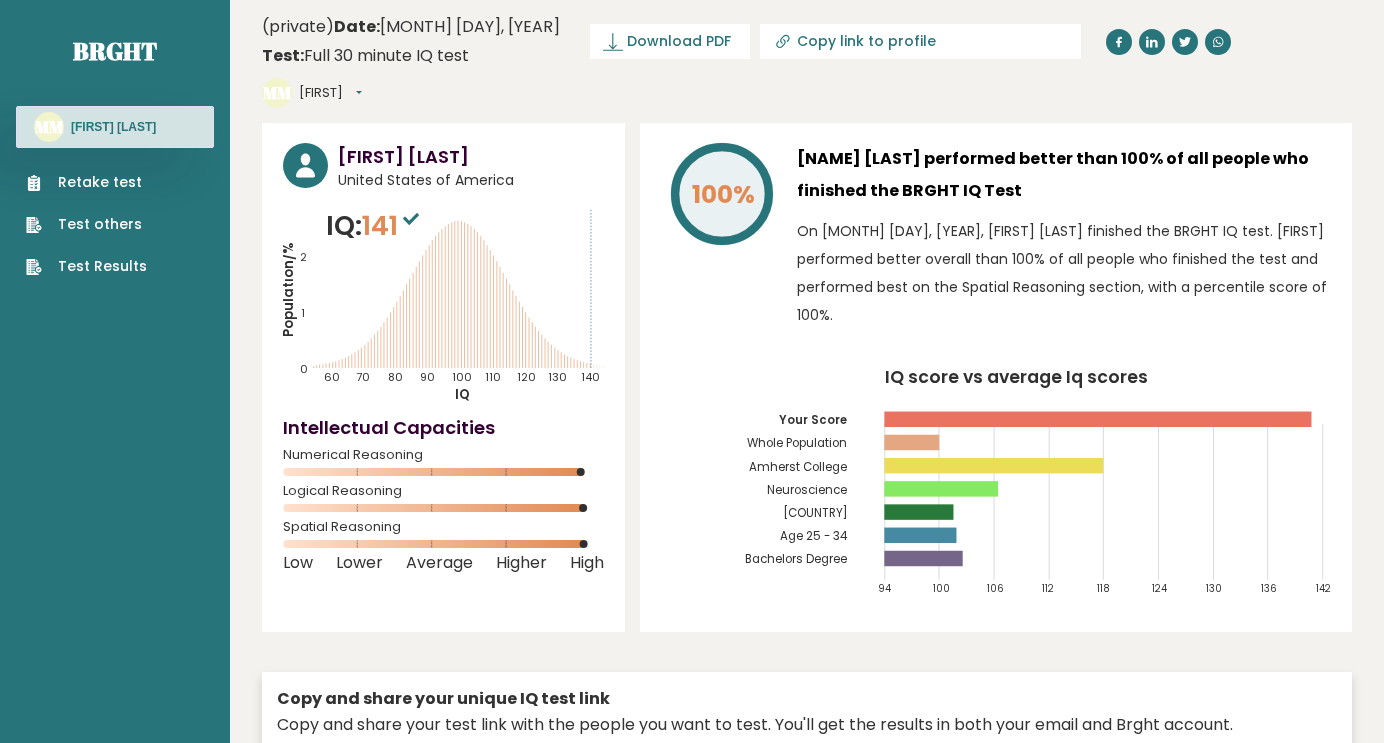 click on "(private)
Date:  [MONTH] [DAY], [YEAR]
Test:   Full 30 minute IQ test
Download PDF
Downloading...
Downloading
✓ Your PDF is downloaded...
Copy link to profile
MM
[FIRST]
Dashboard
Profile
Settings
Logout
[FIRST] [LAST]
[COUNTRY]
IQ:  141
Population/%
IQ
0
1 2" at bounding box center [807, 3775] 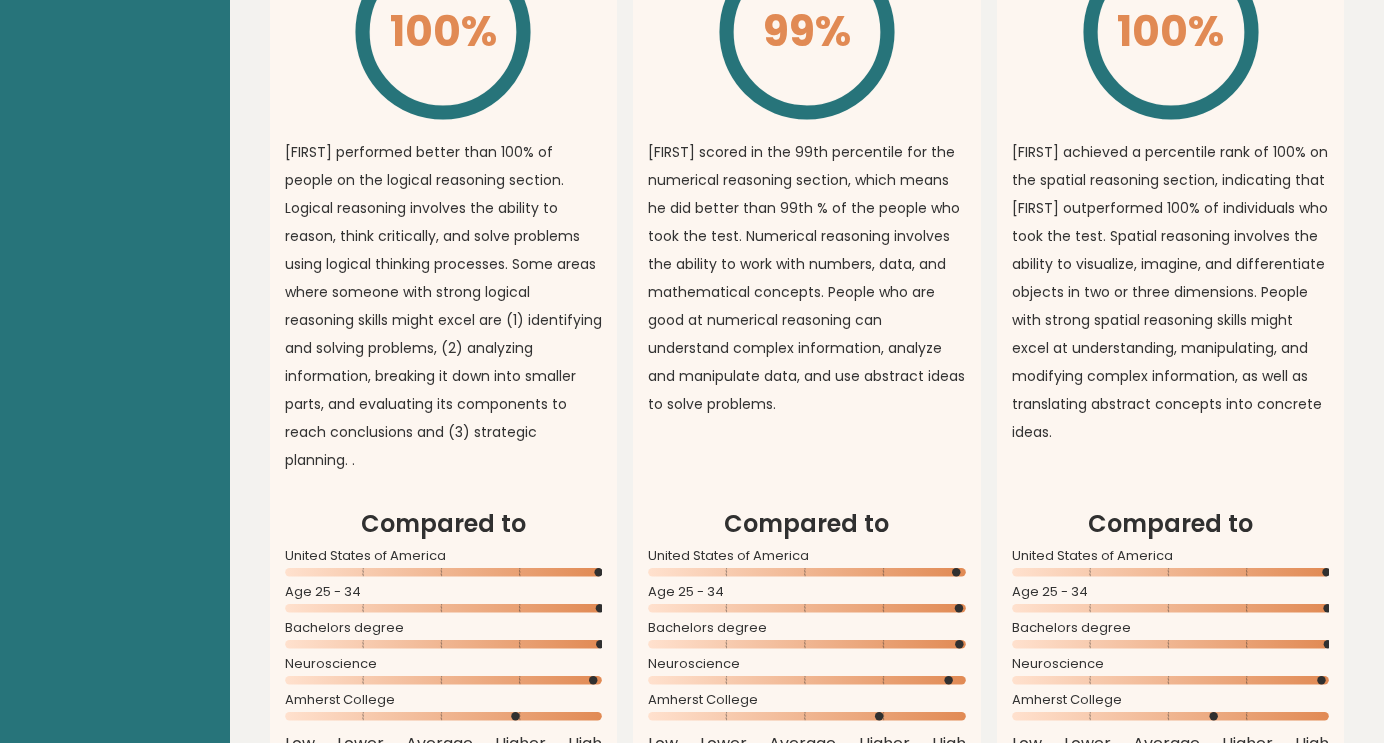 scroll, scrollTop: 1831, scrollLeft: 0, axis: vertical 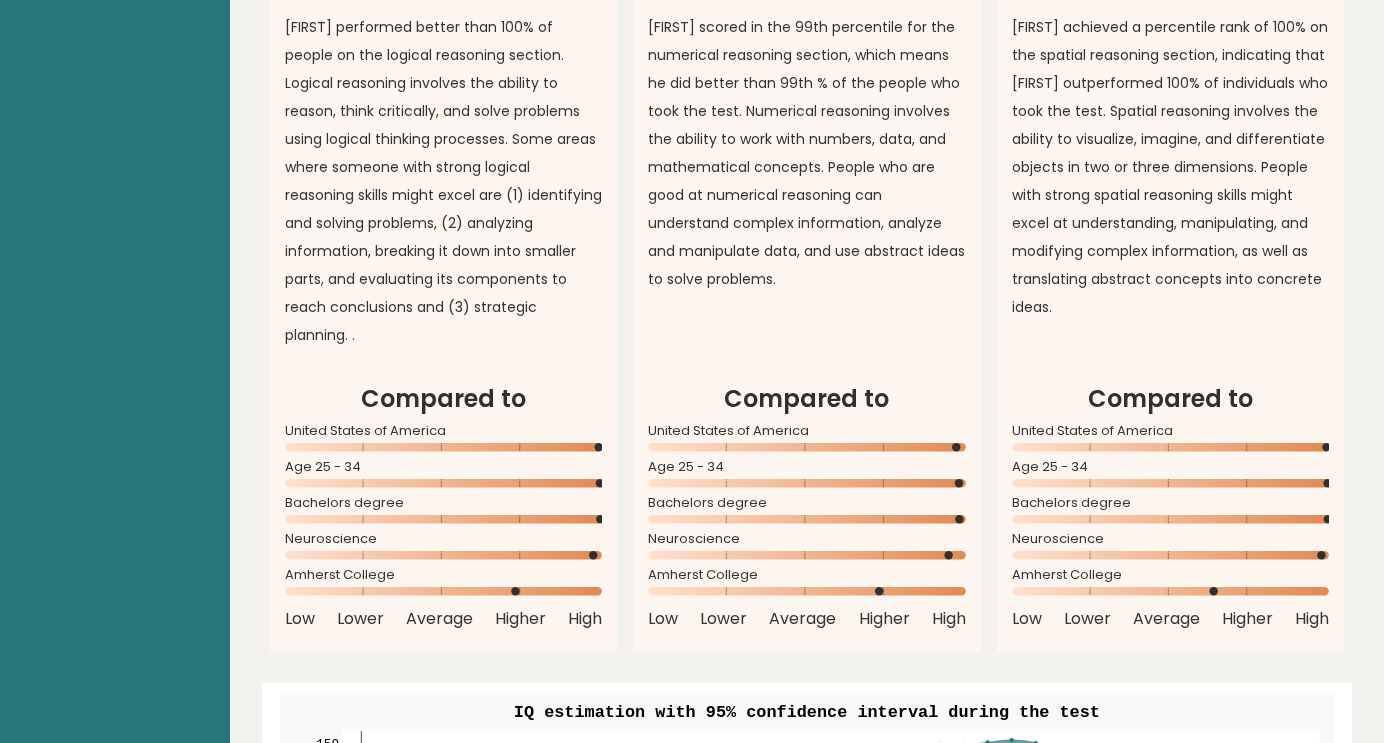 click on "(private)
Date:  [MONTH] [DAY], [YEAR]
Test:   Full 30 minute IQ test
Download PDF
Downloading...
Downloading
✓ Your PDF is downloaded...
Copy link to profile
MM
[FIRST]
Dashboard
Profile
Settings
Logout
[FIRST] [LAST]
[COUNTRY]
IQ:  141
Population/%
IQ
0
1 2" at bounding box center [807, 1944] 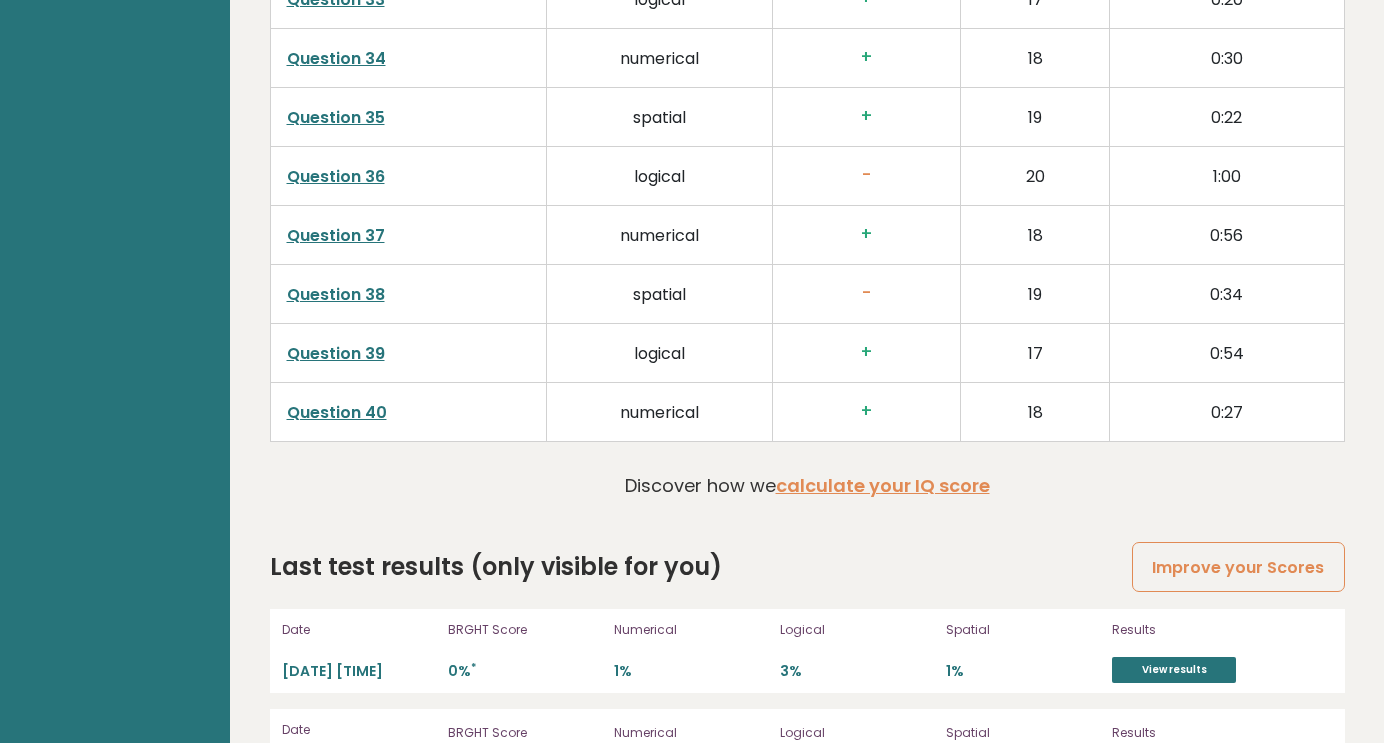 scroll, scrollTop: 5239, scrollLeft: 0, axis: vertical 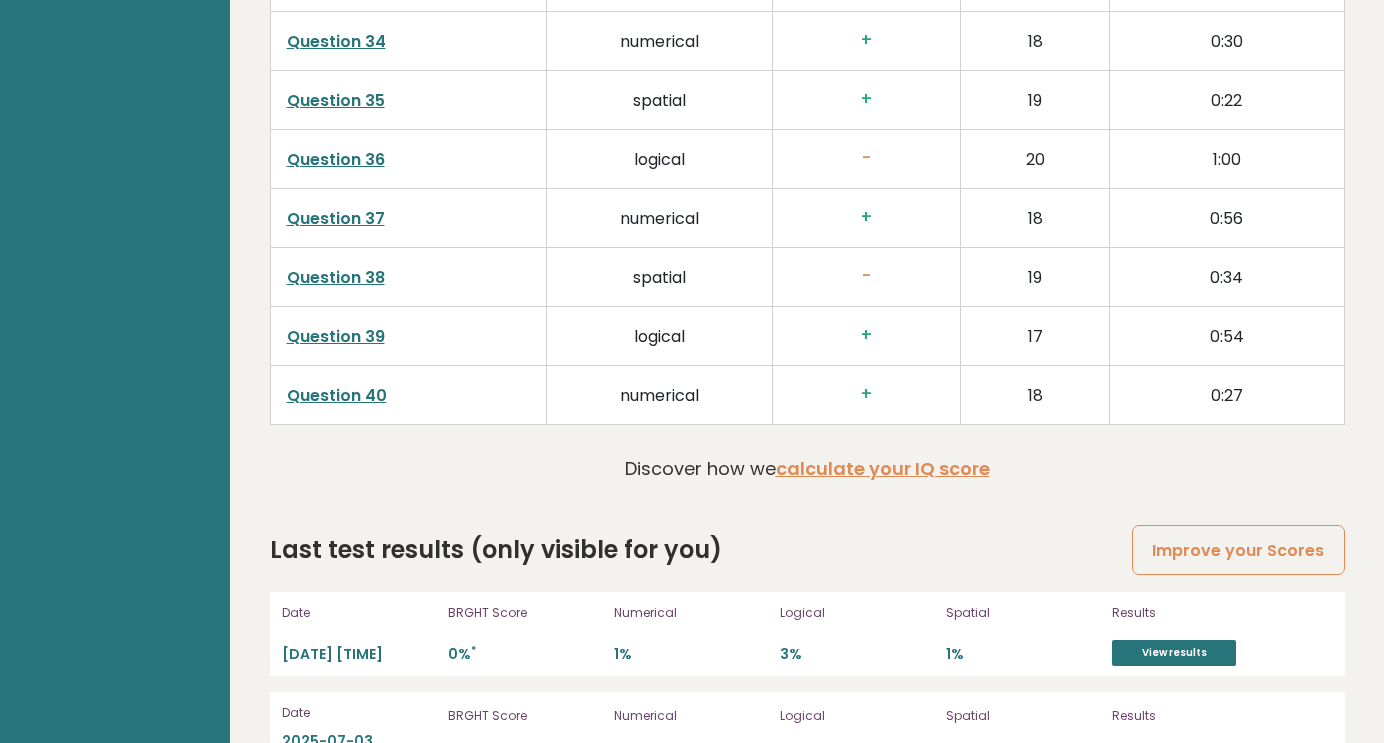 click on "Score Calculation
Click on the question number to see the worked out solution of
the
question
Question
1
numerical
+
1
0:41
Question
2
spatial
+
2
0:12
Question
3
logical
+
3
0:06
Question
4
numerical
+
4
0:09
Question
5
spatial
+
5
0:08
Question
6
logical
+
6
0:22
Question
7
numerical
+
7
0:08
+ 8" at bounding box center (807, -783) 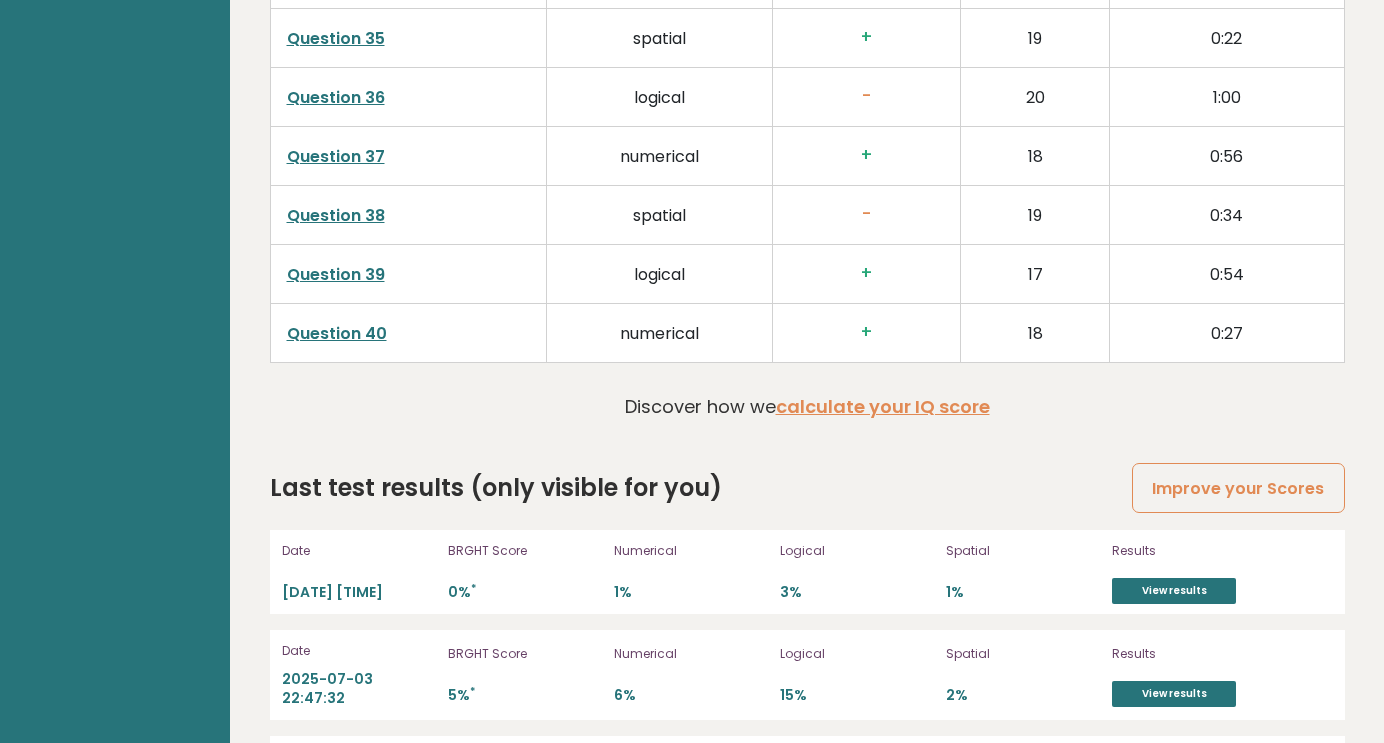 scroll, scrollTop: 5255, scrollLeft: 0, axis: vertical 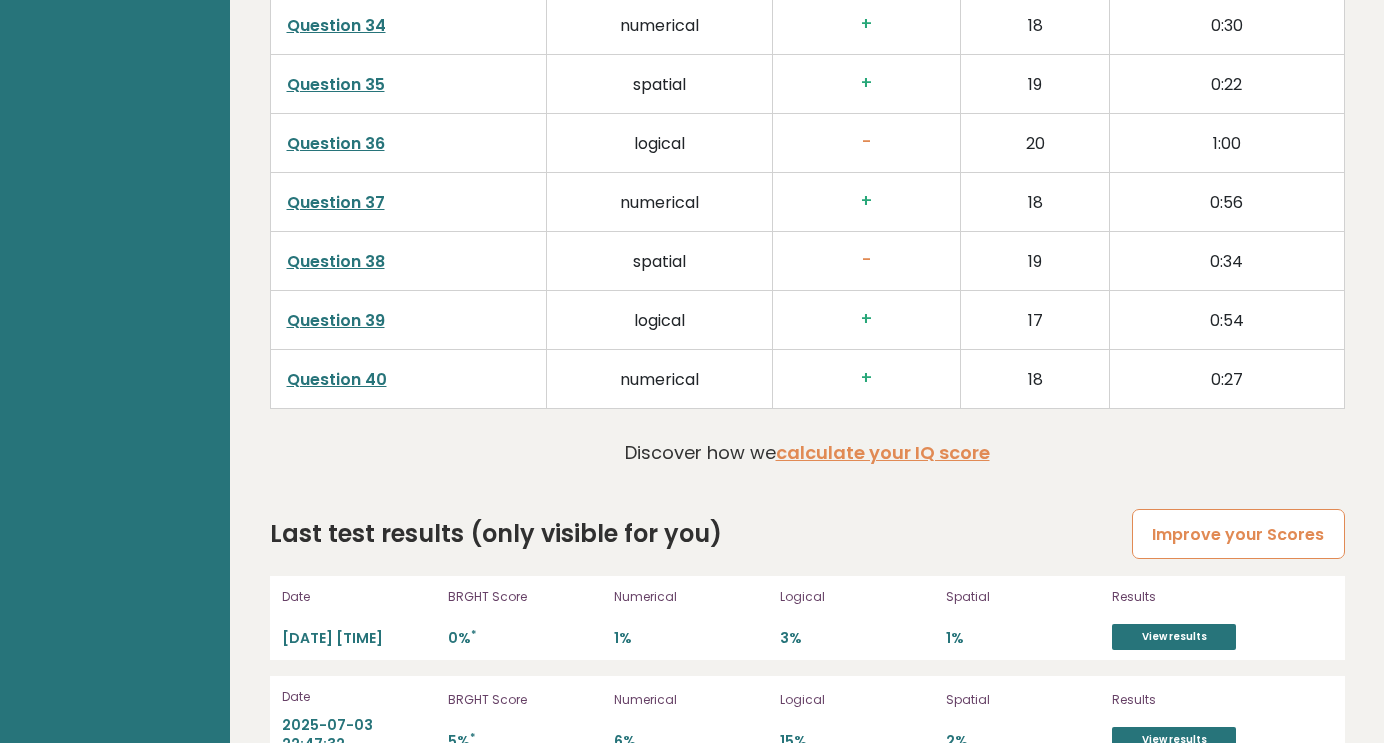 click on "Improve your Scores" at bounding box center [1238, 534] 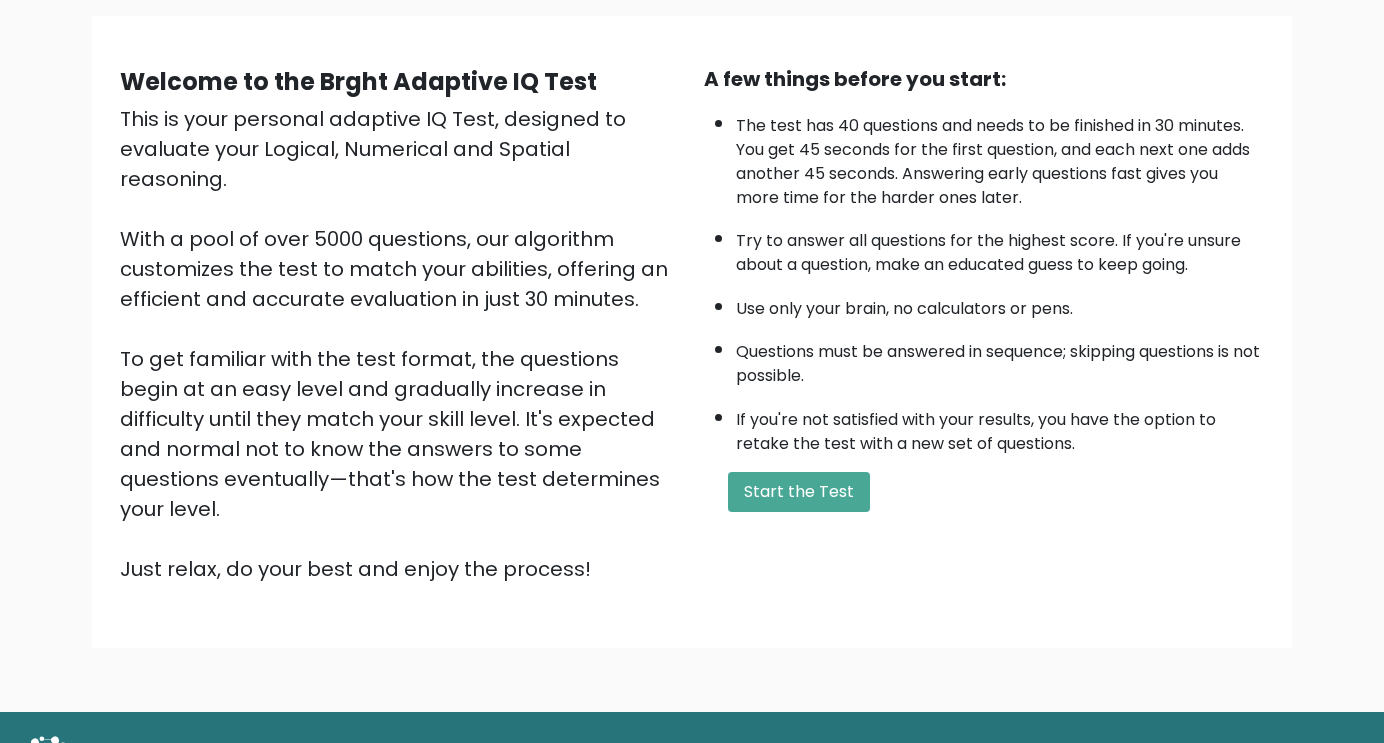 scroll, scrollTop: 129, scrollLeft: 0, axis: vertical 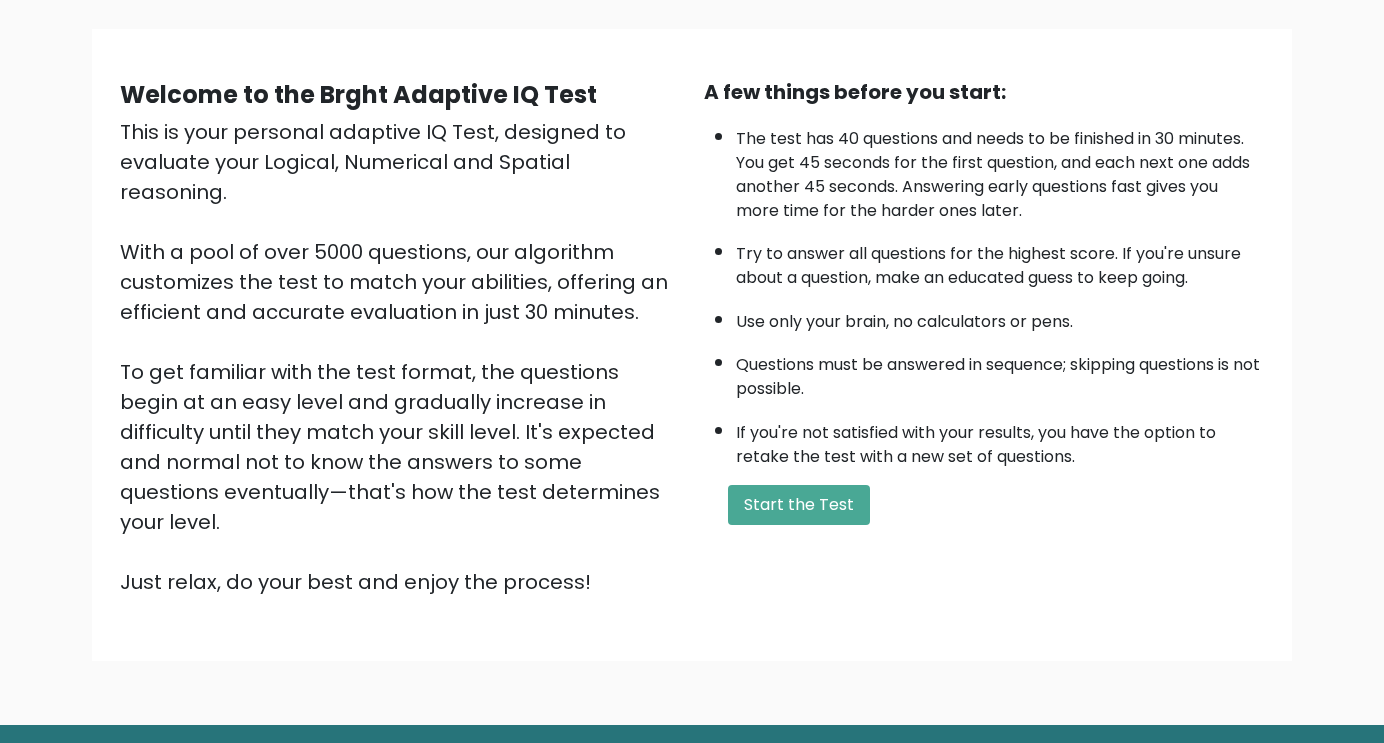 click on "Welcome to the Brght Adaptive IQ Test
This is your personal adaptive IQ Test, designed to evaluate your Logical, Numerical and Spatial reasoning.
With a pool of over 5000 questions, our algorithm customizes the test to match your abilities, offering an efficient and accurate evaluation in just 30 minutes.
To get familiar with the test format, the questions begin at an easy level and gradually increase in difficulty until they match your skill level. It's expected and normal not to know the answers to some questions eventually—that's how the test determines your level.
Just relax, do your best and enjoy the process!" at bounding box center [692, 353] 